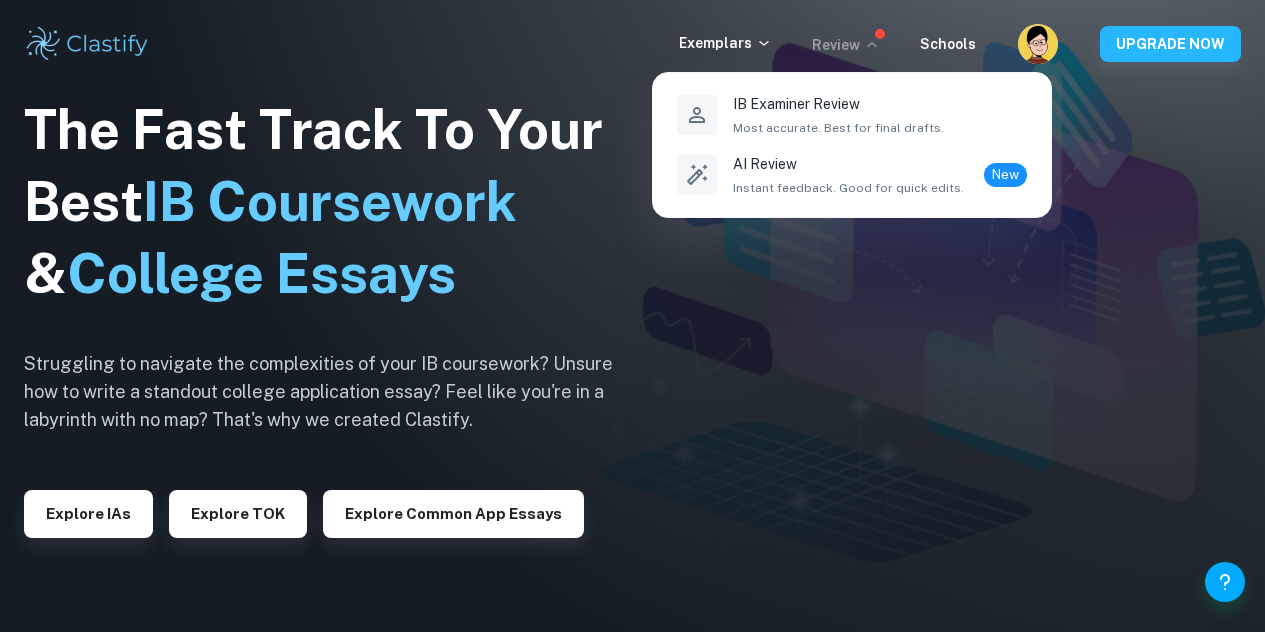 scroll, scrollTop: 0, scrollLeft: 0, axis: both 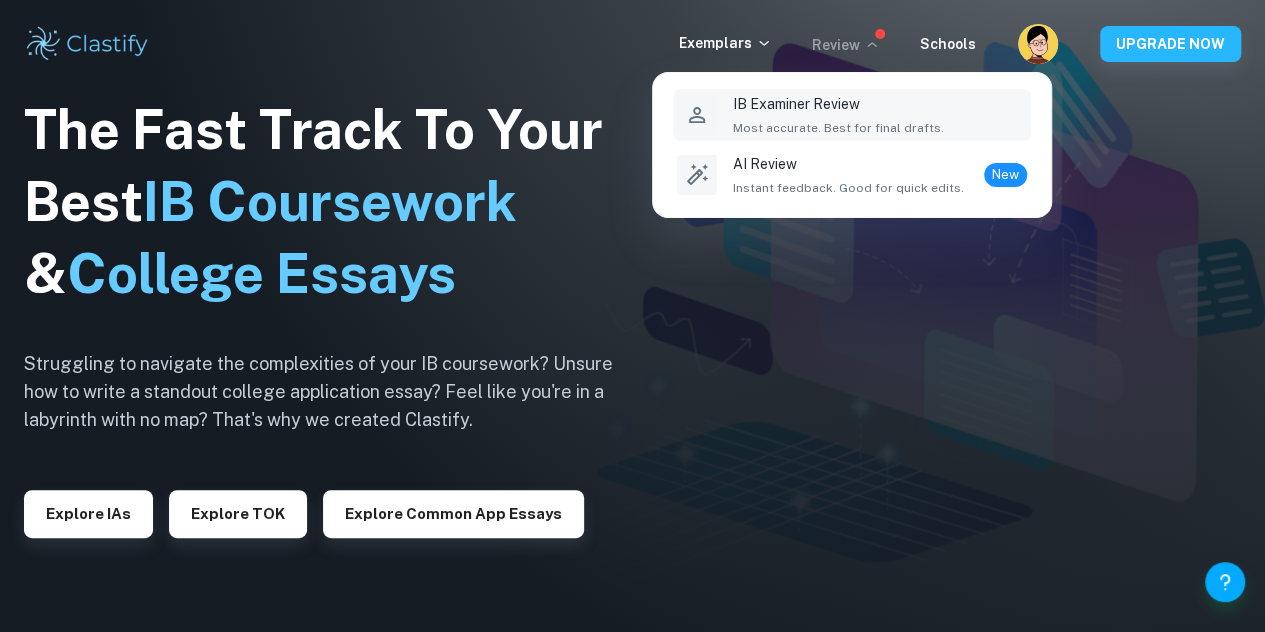 click on "IB Examiner Review" at bounding box center (838, 104) 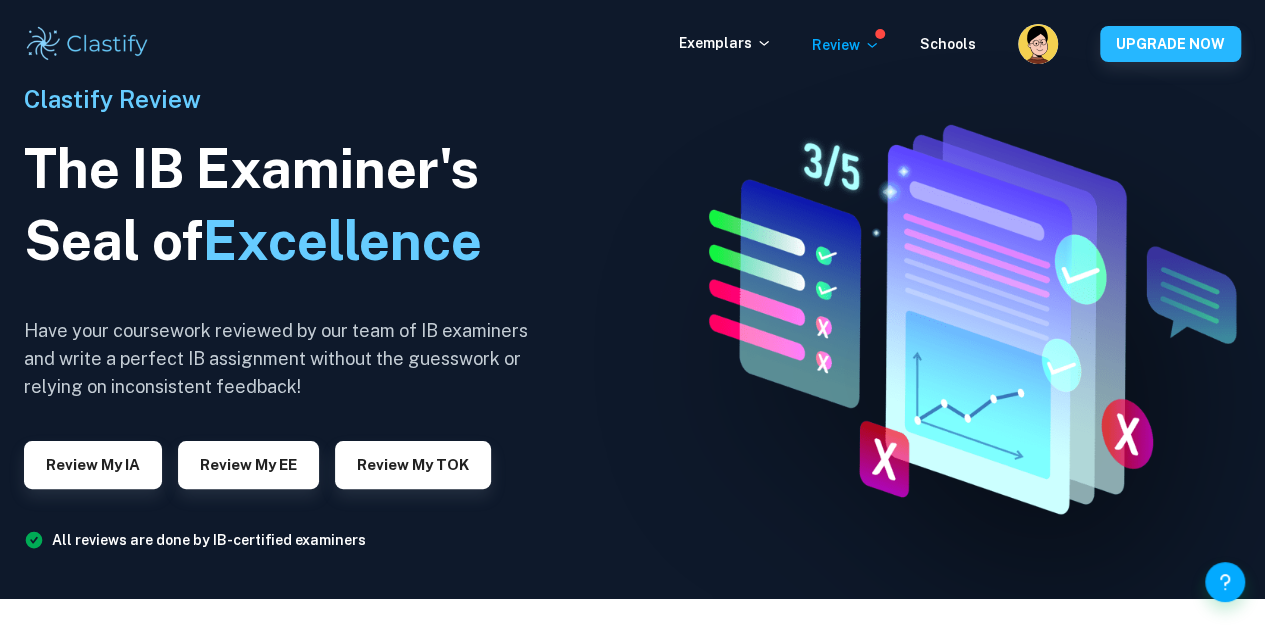 scroll, scrollTop: 34, scrollLeft: 0, axis: vertical 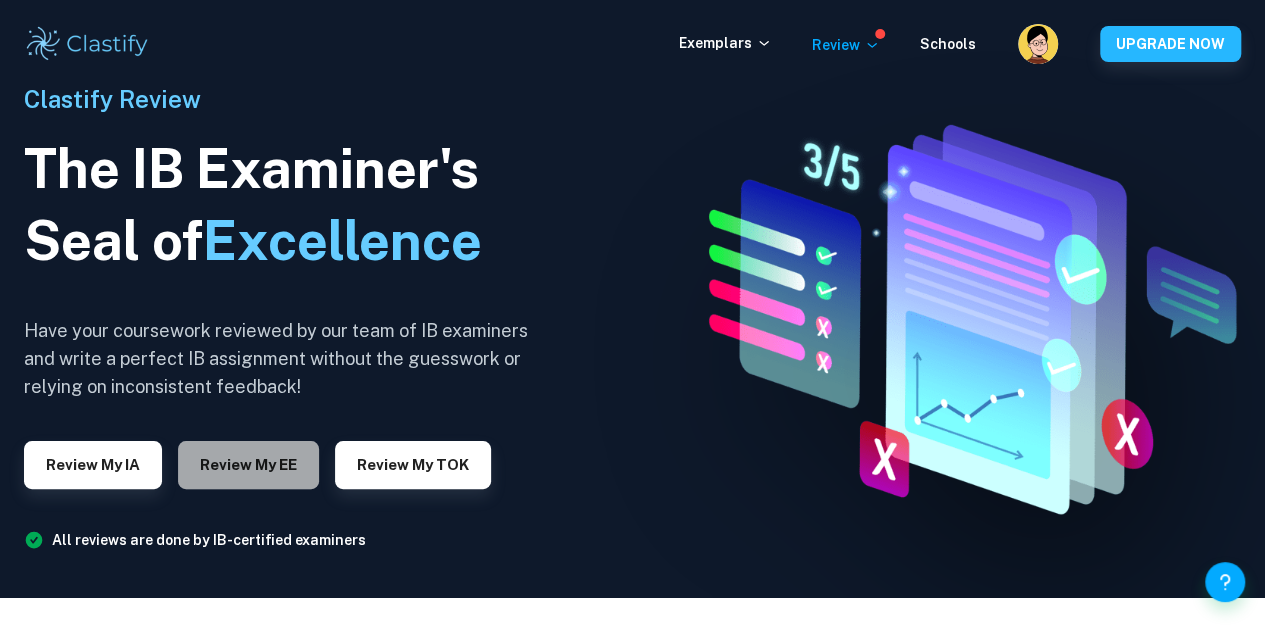 click on "Review my EE" at bounding box center [248, 465] 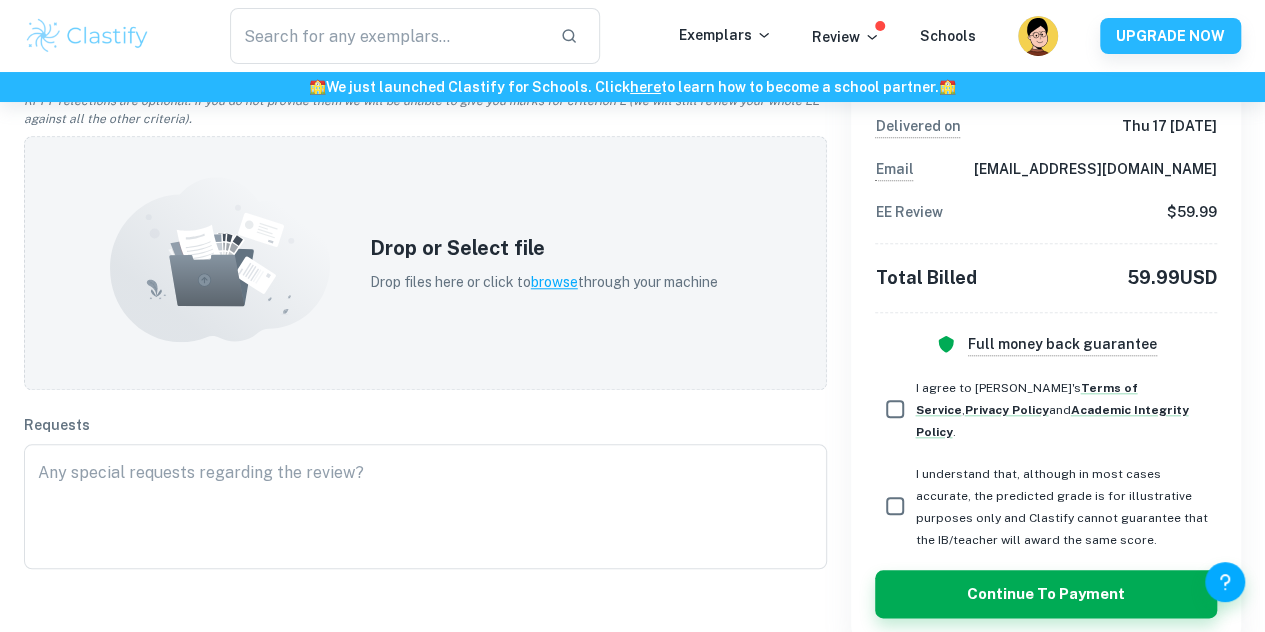 scroll, scrollTop: 828, scrollLeft: 0, axis: vertical 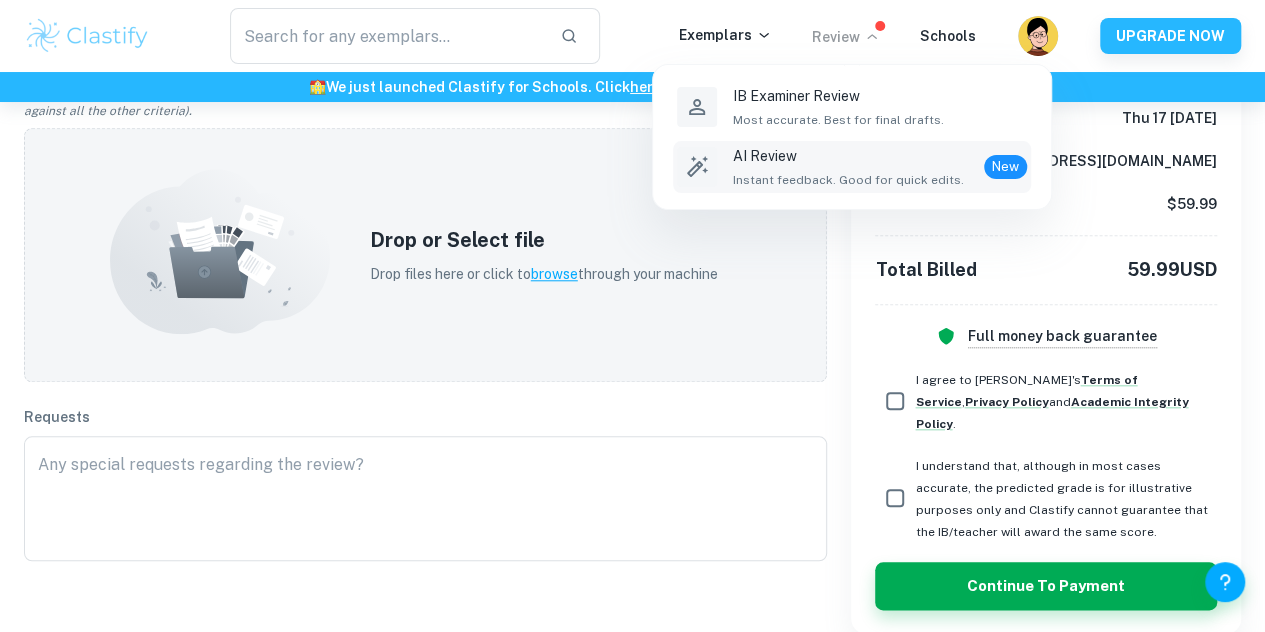 click on "Instant feedback. Good for quick edits." at bounding box center [848, 180] 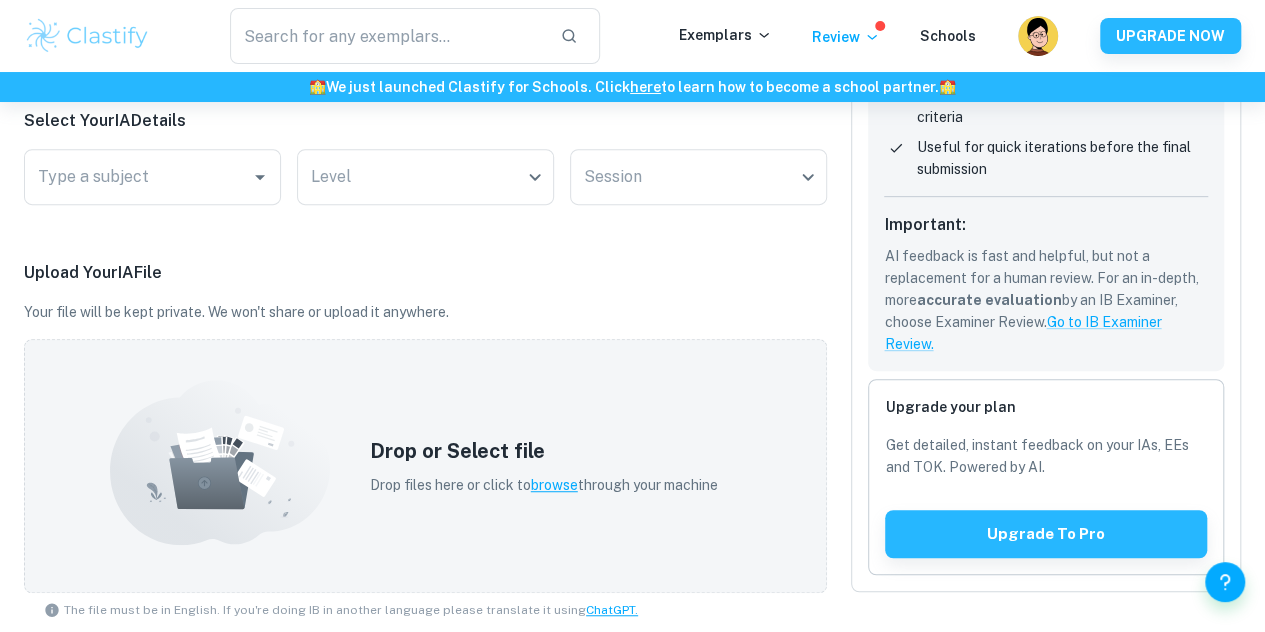 scroll, scrollTop: 402, scrollLeft: 0, axis: vertical 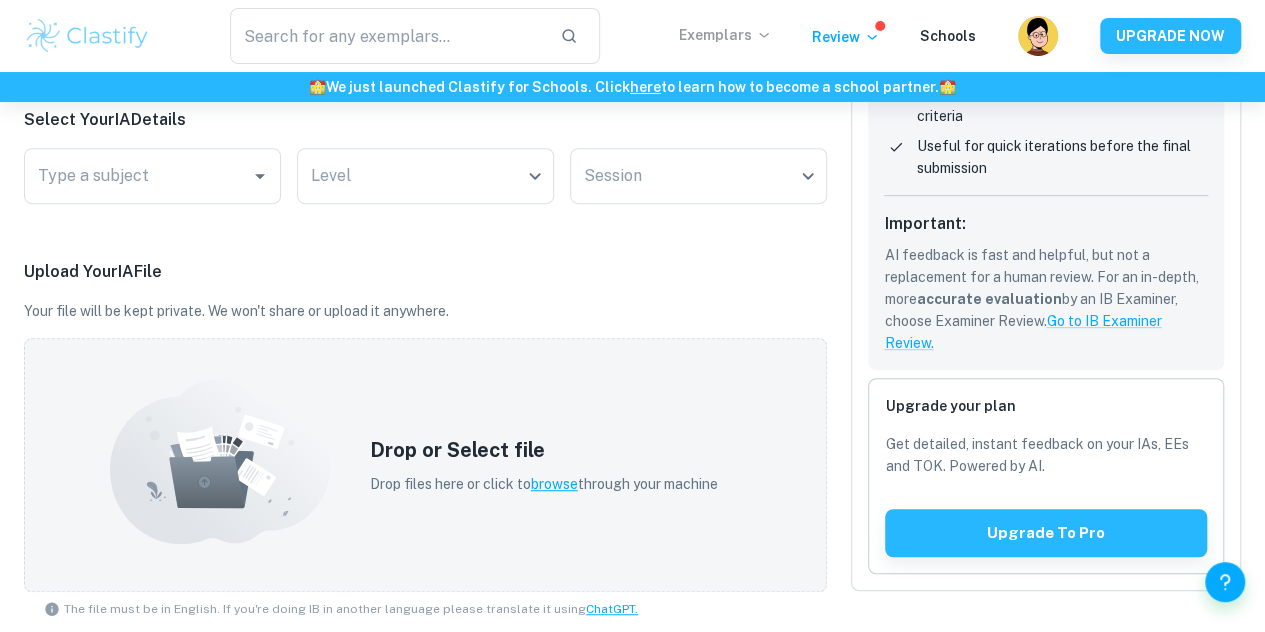 click on "Exemplars" at bounding box center [725, 35] 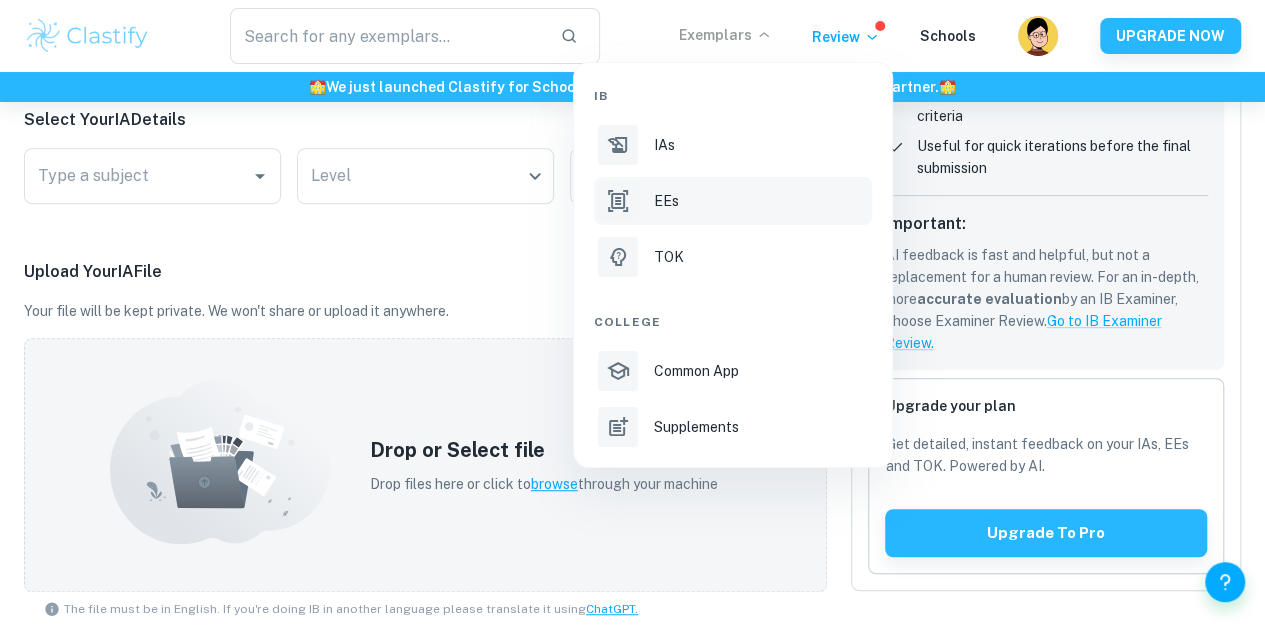 click on "EEs" at bounding box center (733, 201) 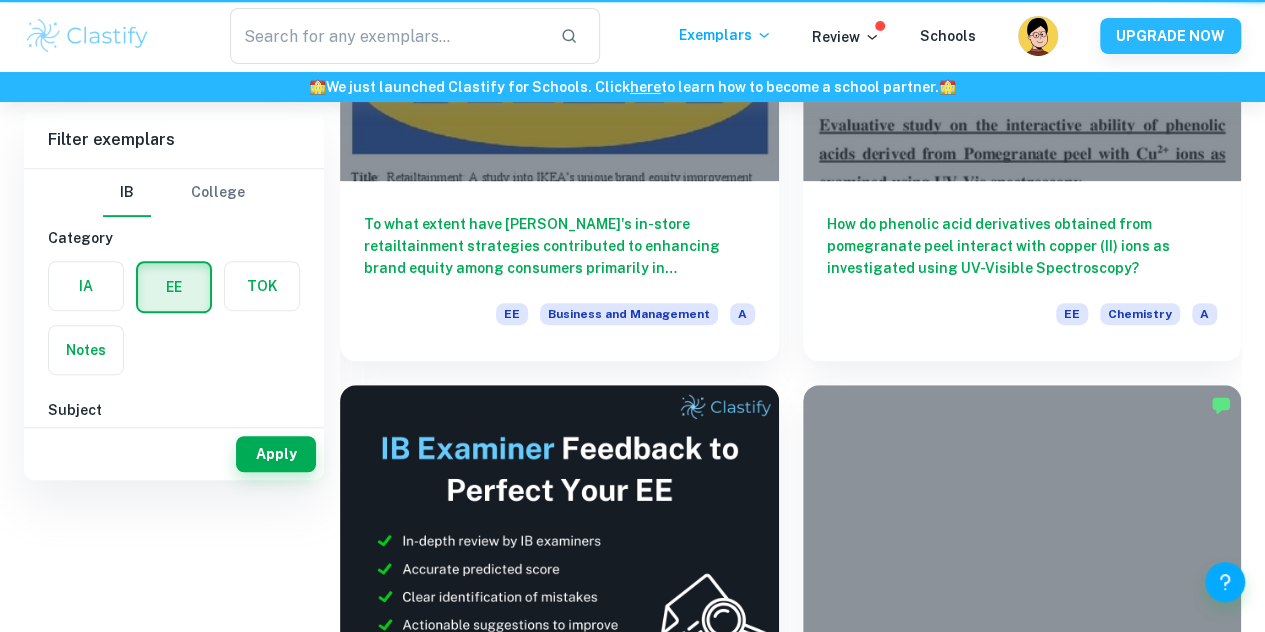 scroll, scrollTop: 0, scrollLeft: 0, axis: both 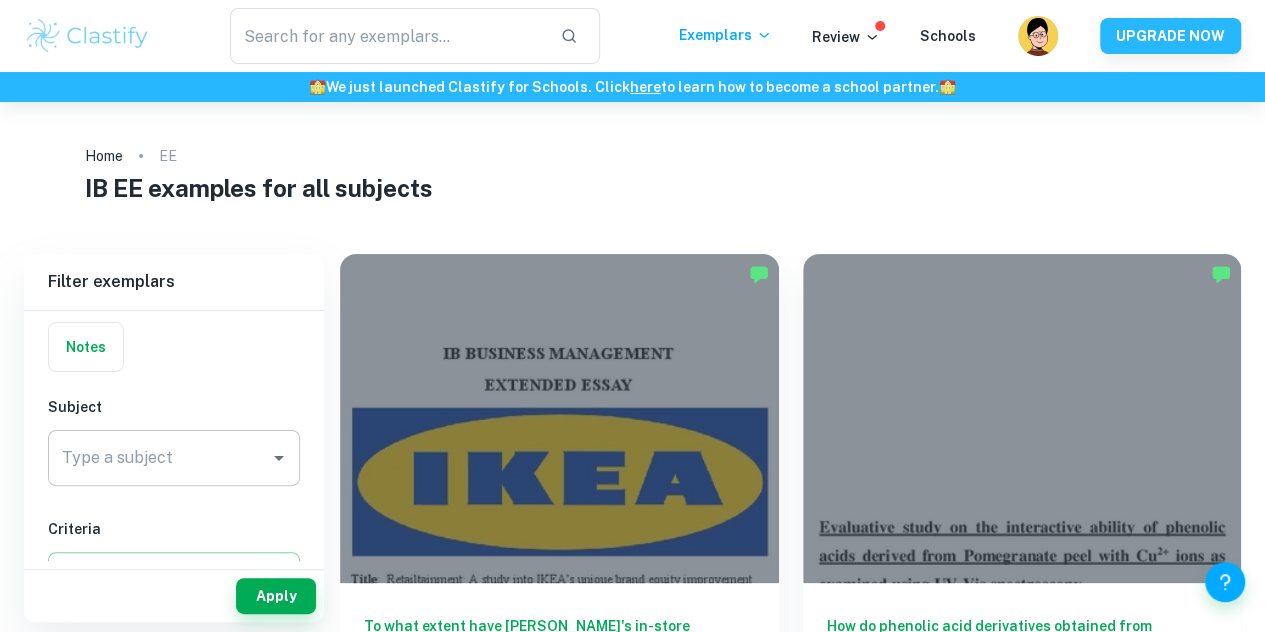 click on "Type a subject" at bounding box center [174, 458] 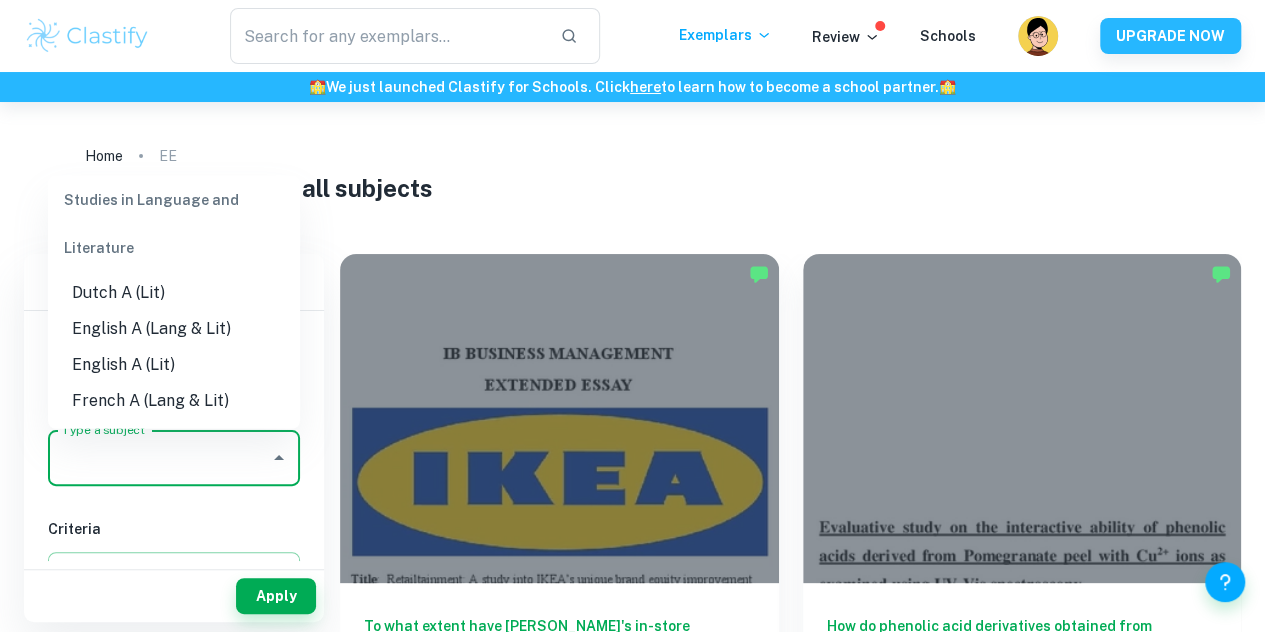 scroll, scrollTop: 186, scrollLeft: 0, axis: vertical 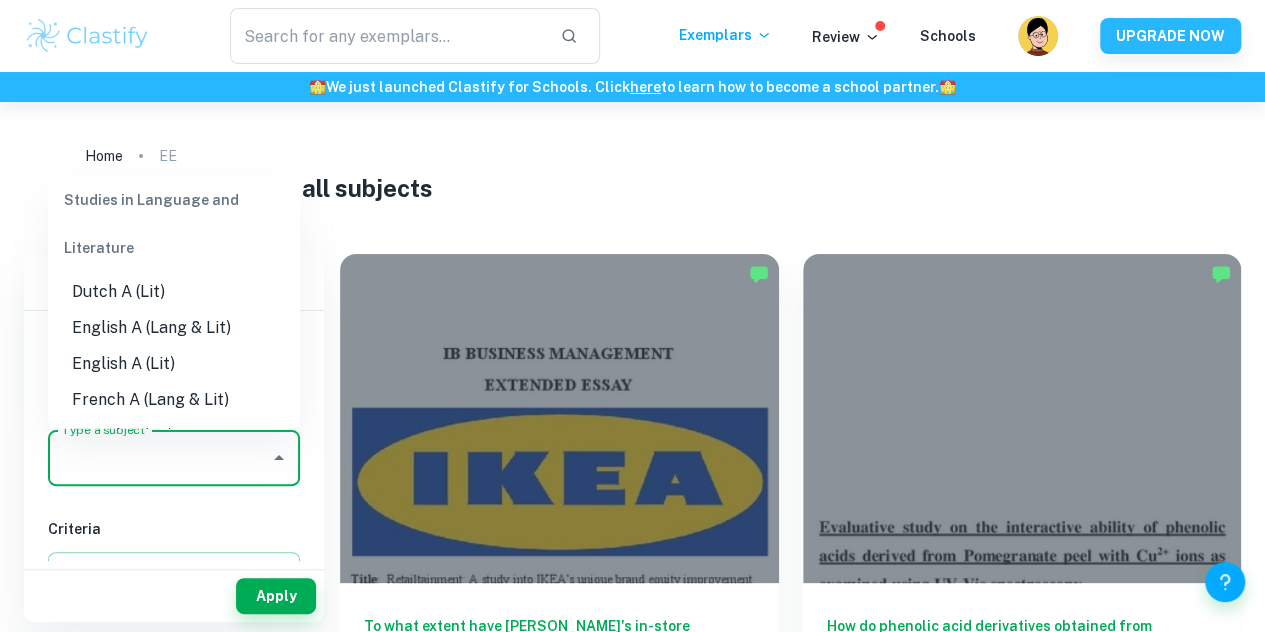 click on "English A (Lang & Lit)" at bounding box center (174, 328) 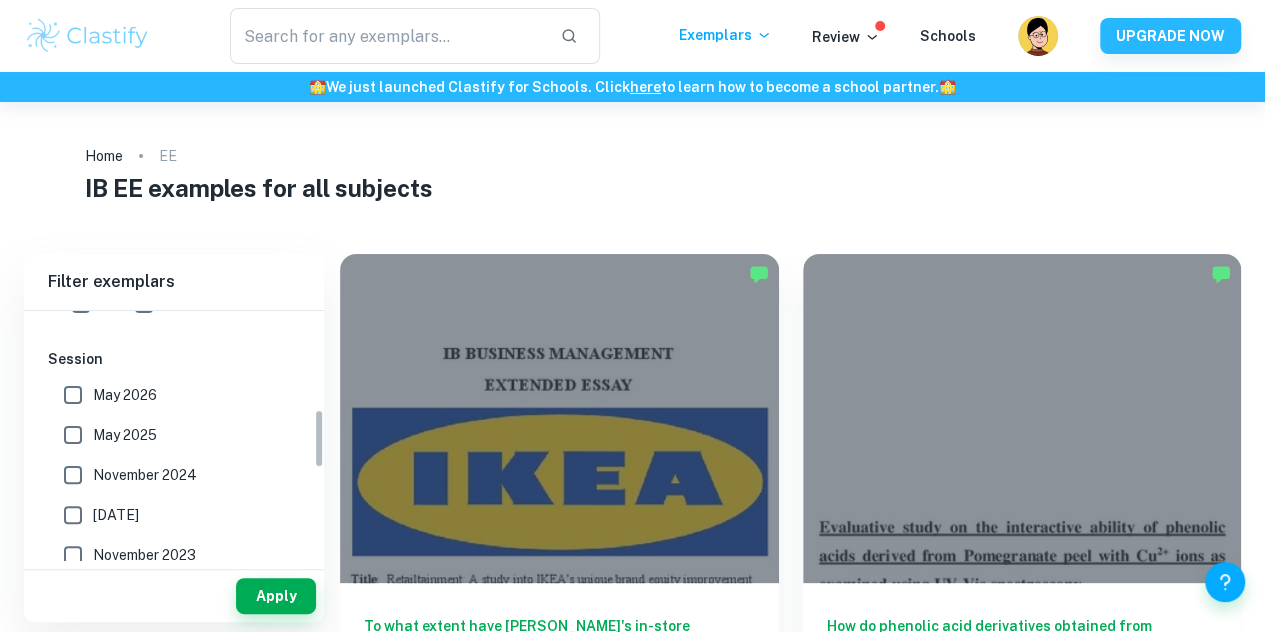 scroll, scrollTop: 401, scrollLeft: 0, axis: vertical 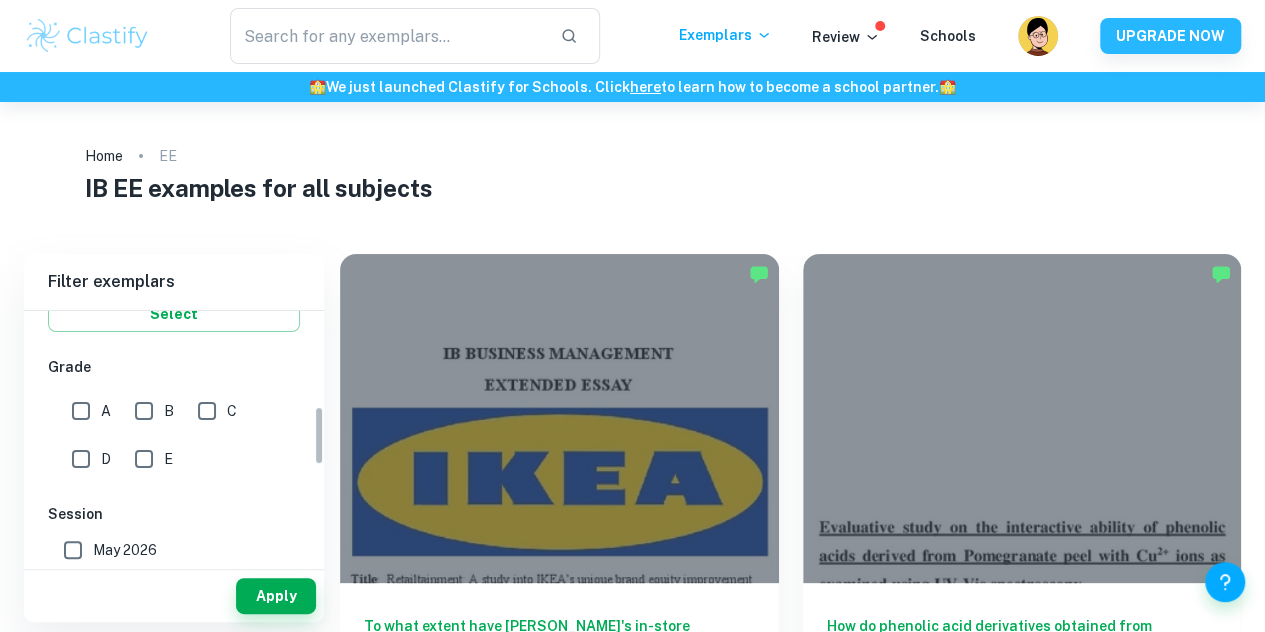 click on "A" at bounding box center (81, 411) 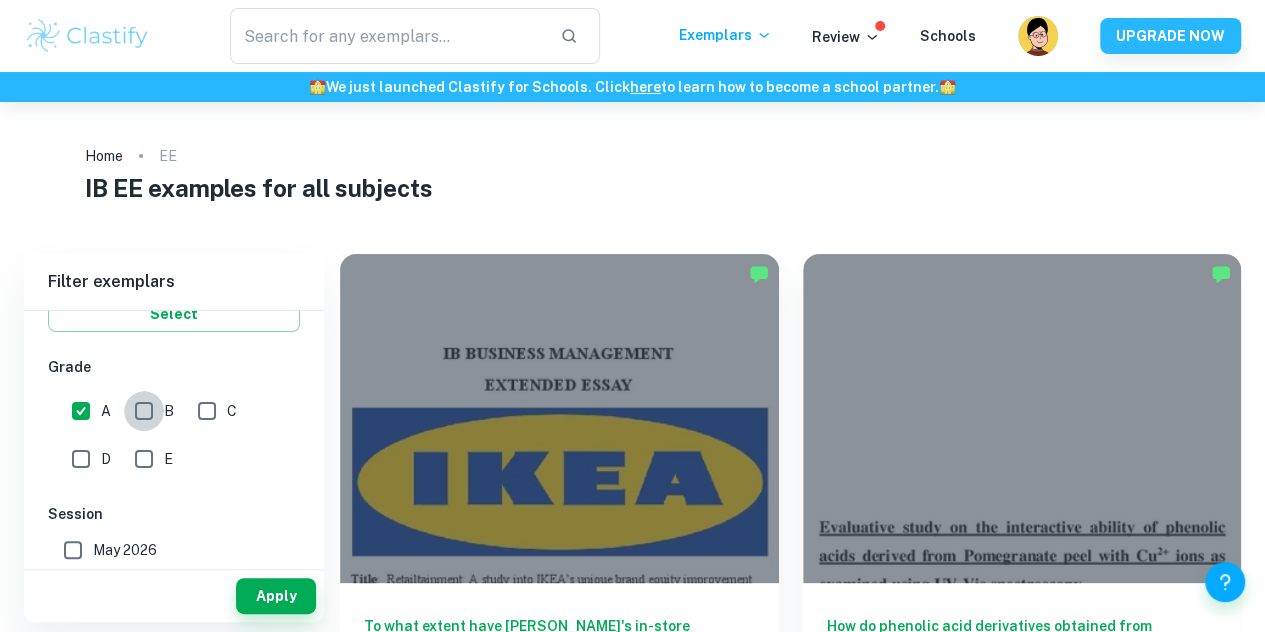 click on "B" at bounding box center [144, 411] 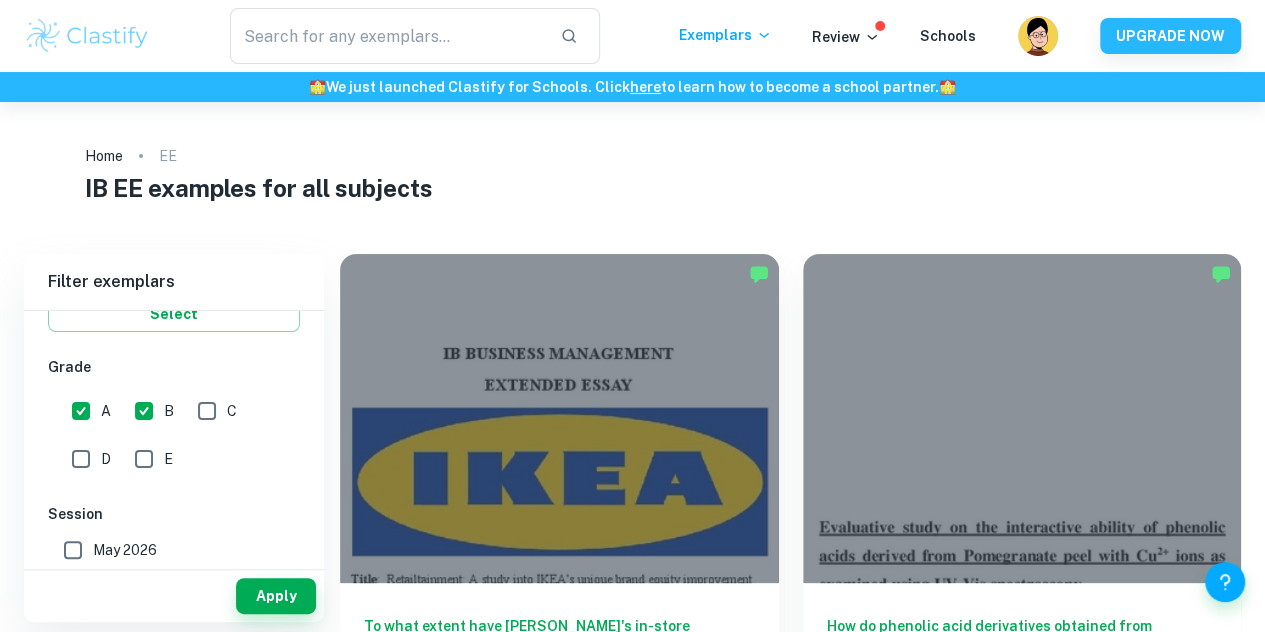 click on "C" at bounding box center [207, 411] 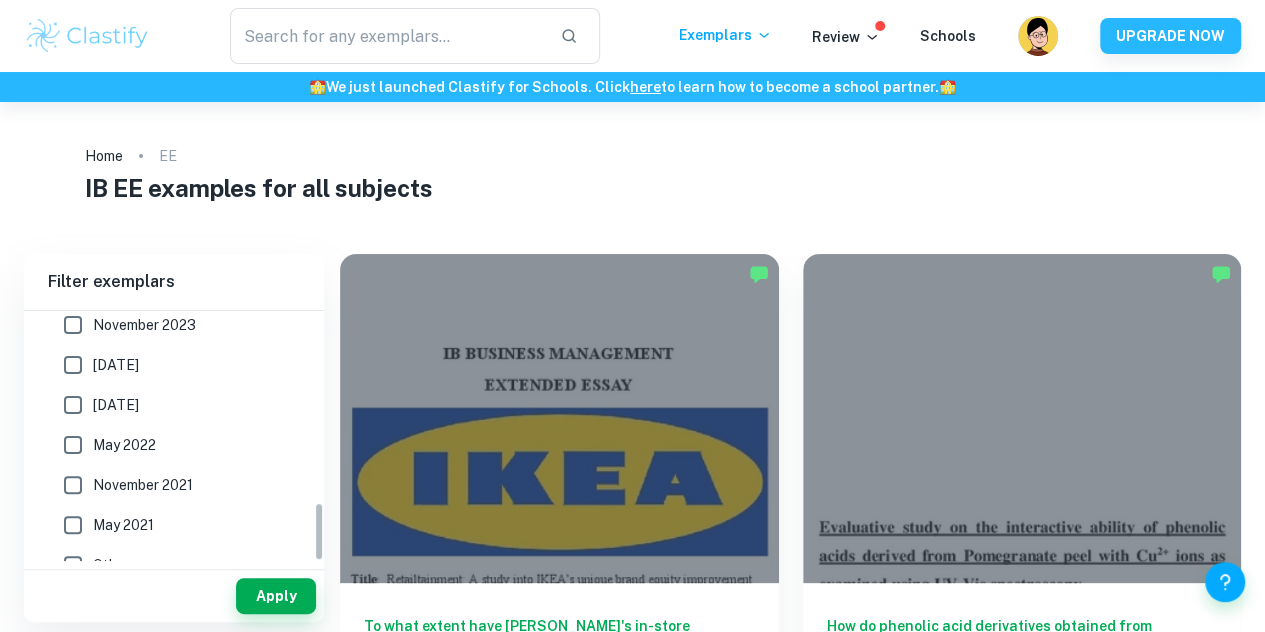 scroll, scrollTop: 808, scrollLeft: 0, axis: vertical 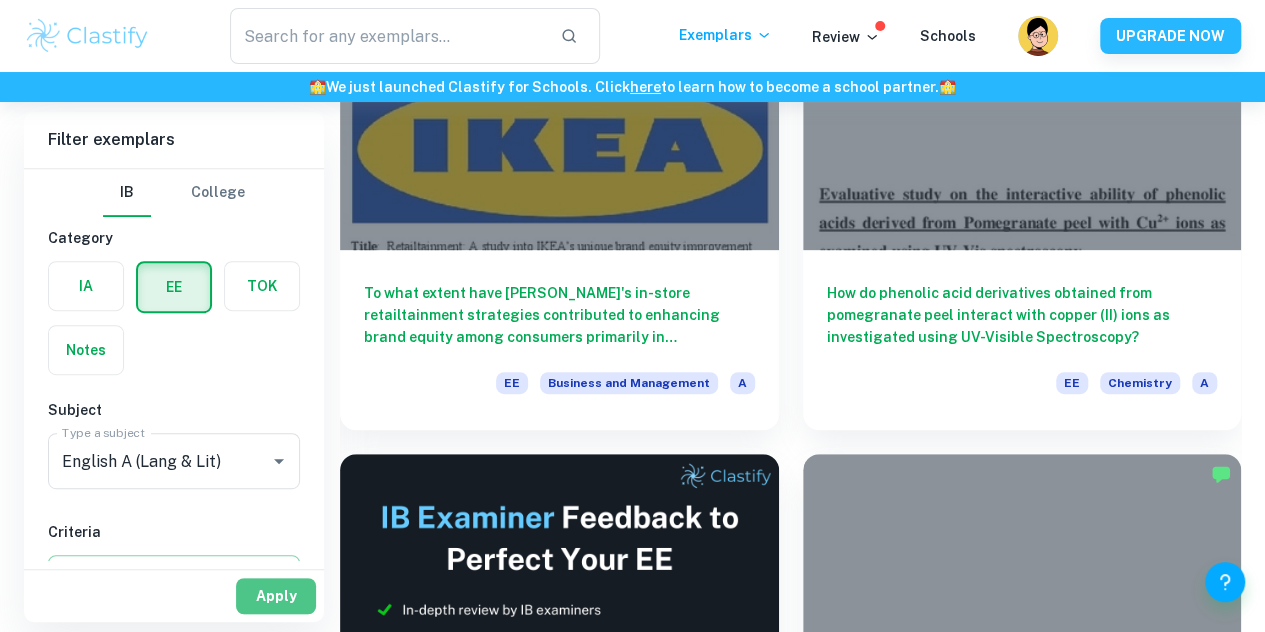 click on "Apply" at bounding box center [276, 596] 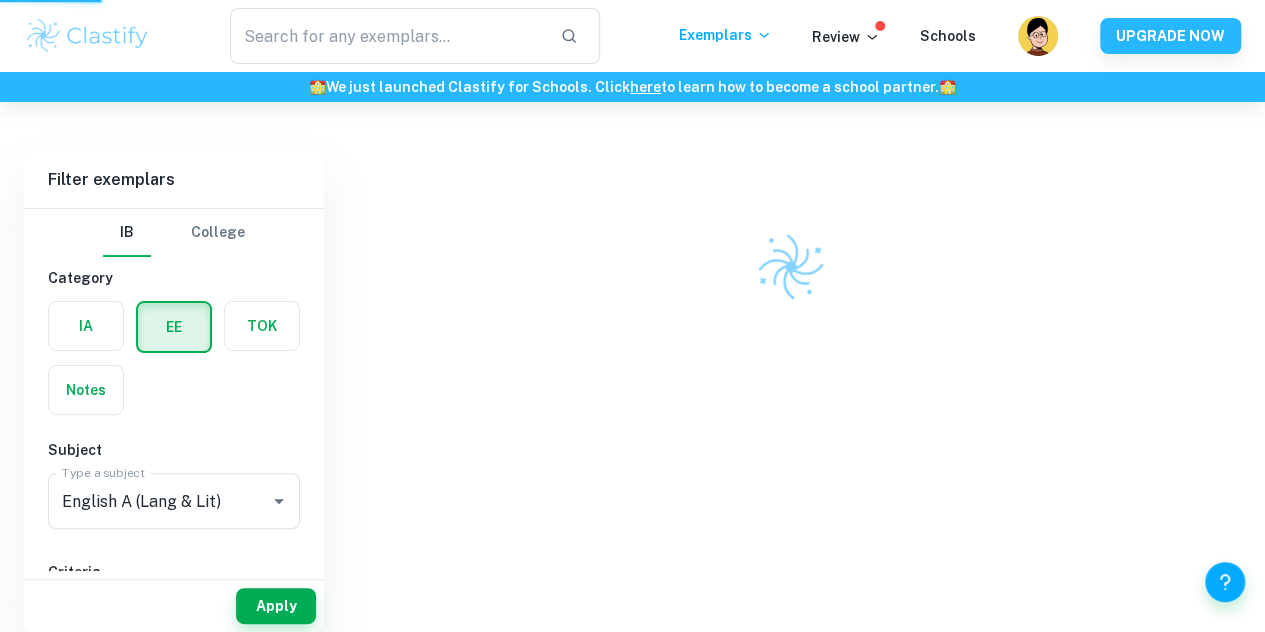 scroll, scrollTop: 102, scrollLeft: 0, axis: vertical 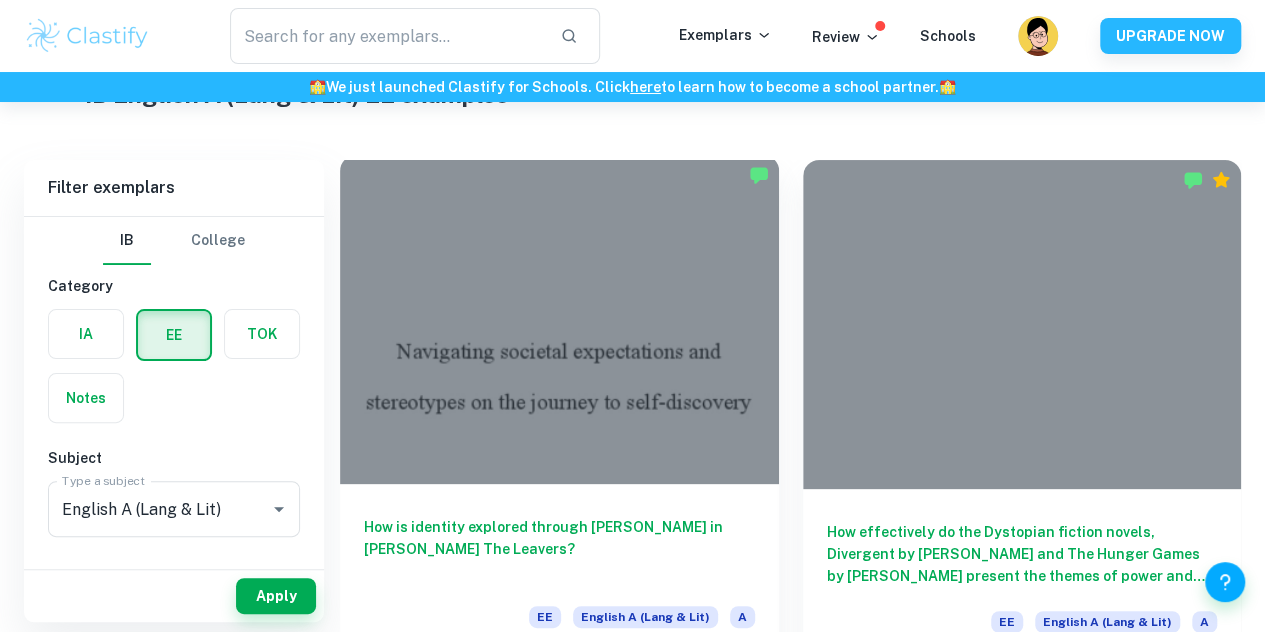 click on "How is identity explored through [PERSON_NAME] in [PERSON_NAME] The Leavers?" at bounding box center (559, 549) 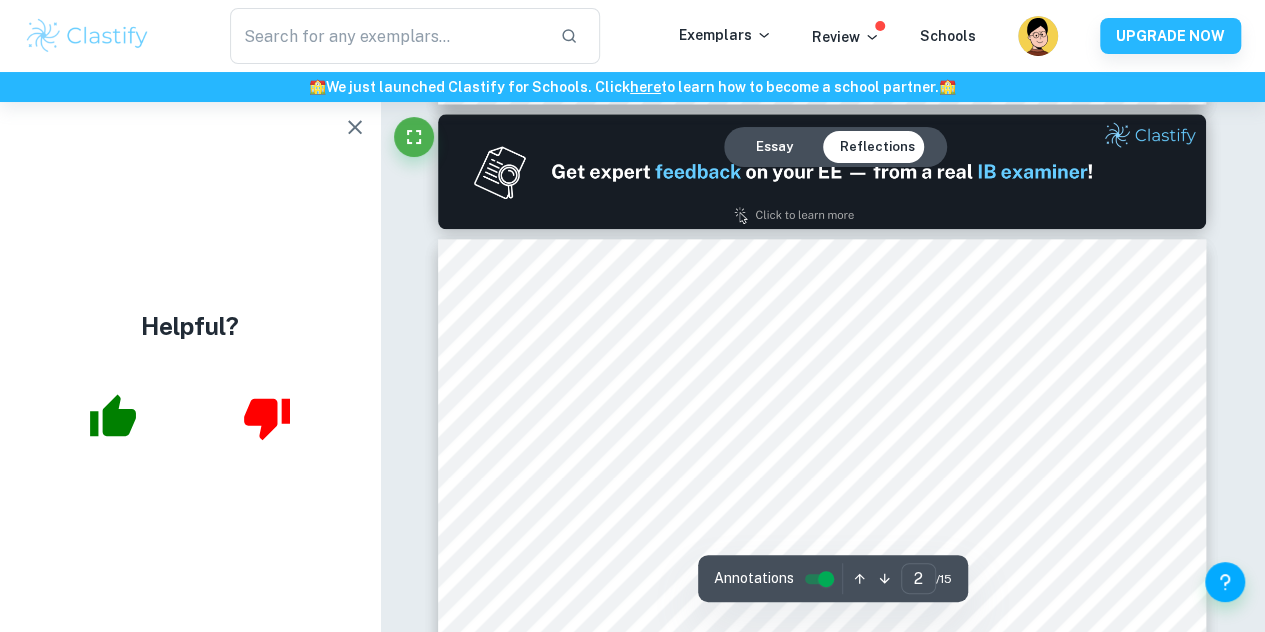 scroll, scrollTop: 1104, scrollLeft: 0, axis: vertical 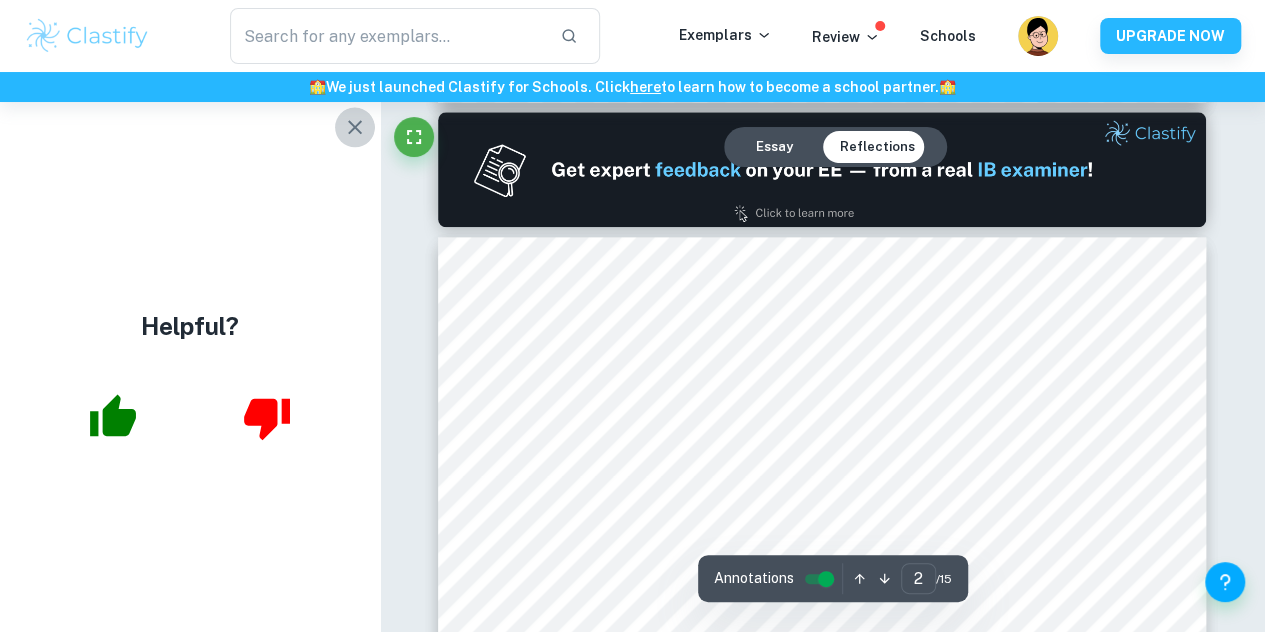 click 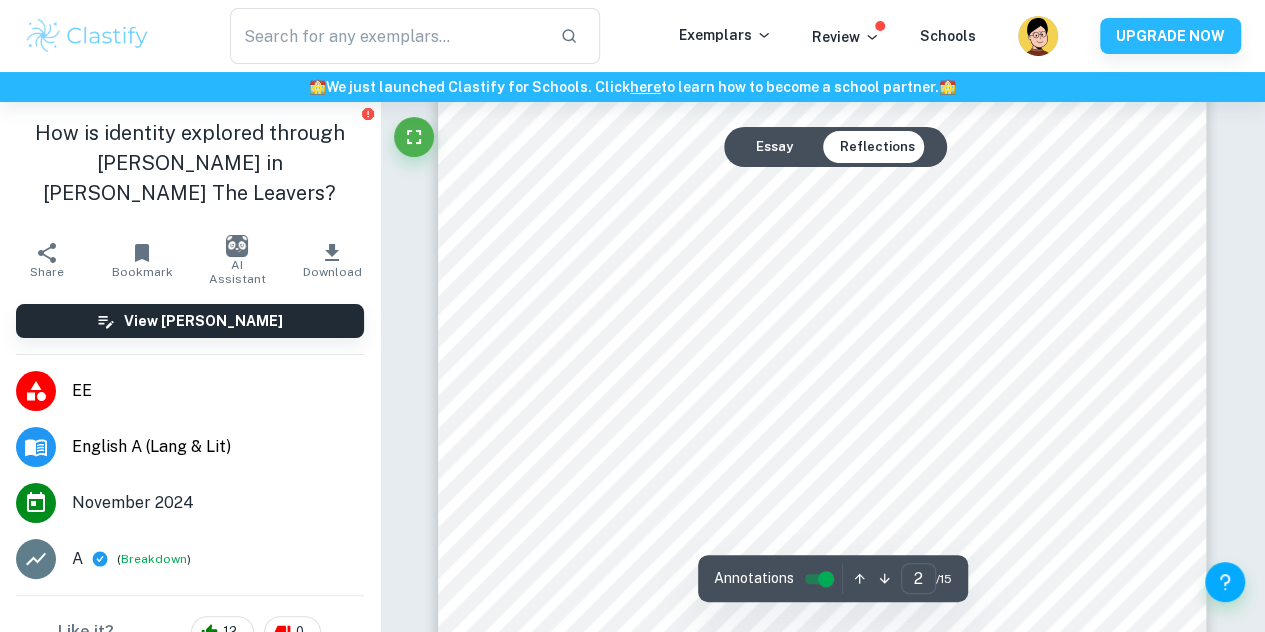 scroll, scrollTop: 1518, scrollLeft: 0, axis: vertical 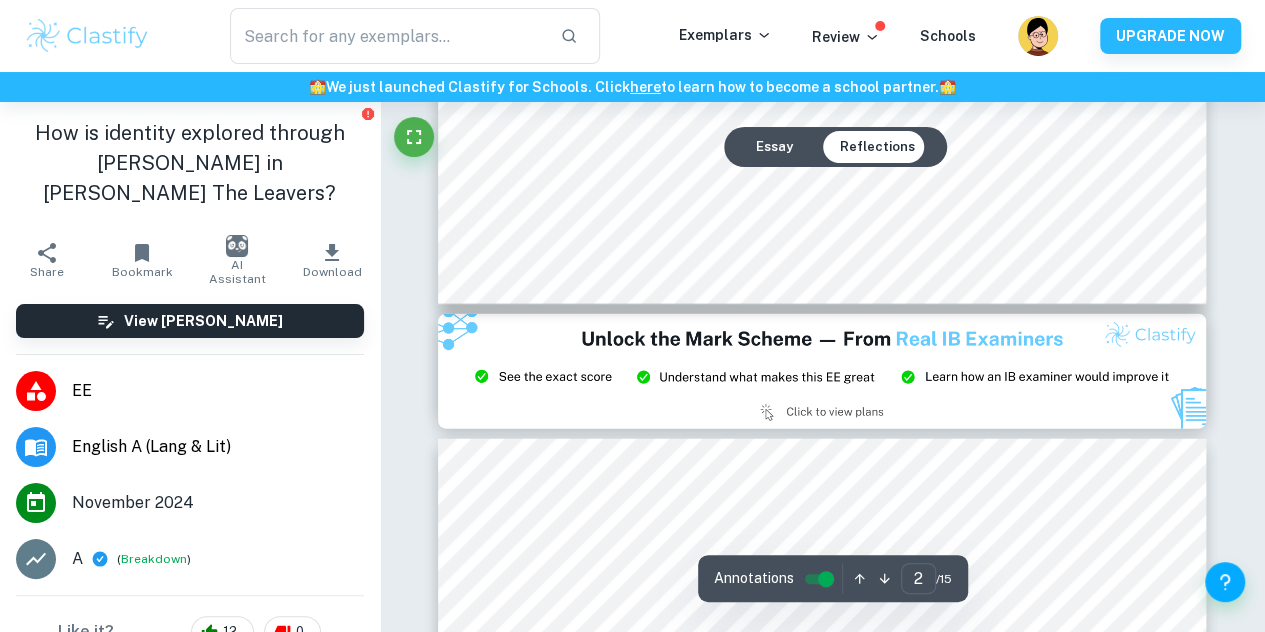 type on "3" 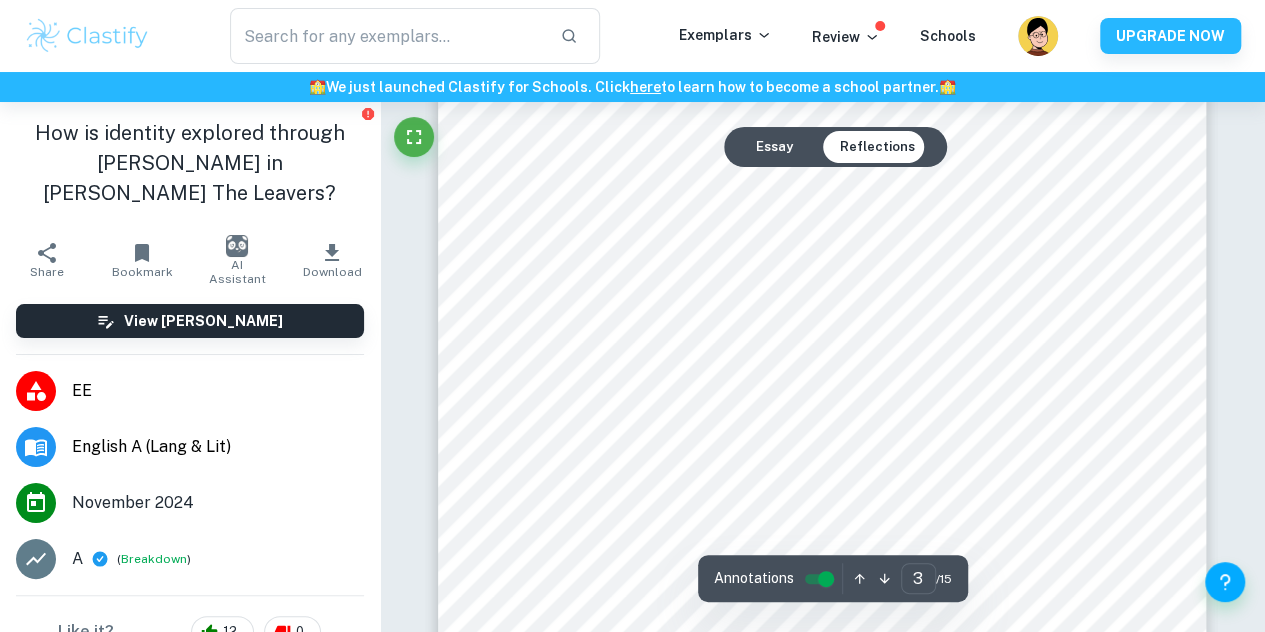 scroll, scrollTop: 3032, scrollLeft: 0, axis: vertical 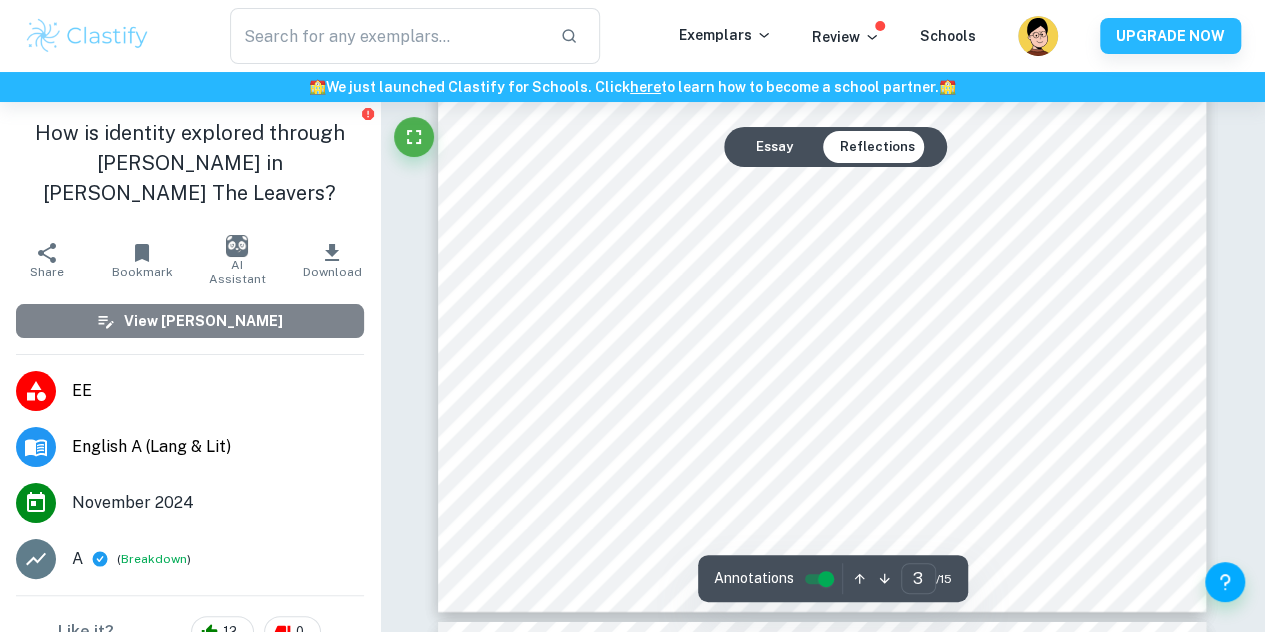 click on "View [PERSON_NAME]" at bounding box center (190, 321) 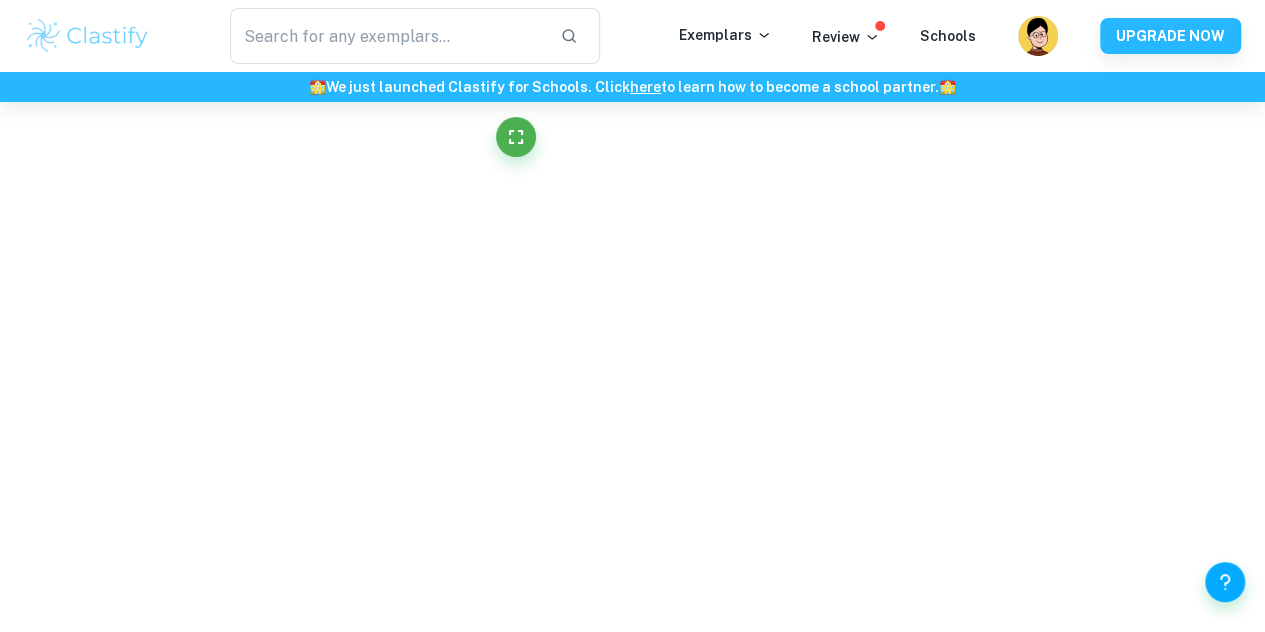 scroll, scrollTop: 2504, scrollLeft: 0, axis: vertical 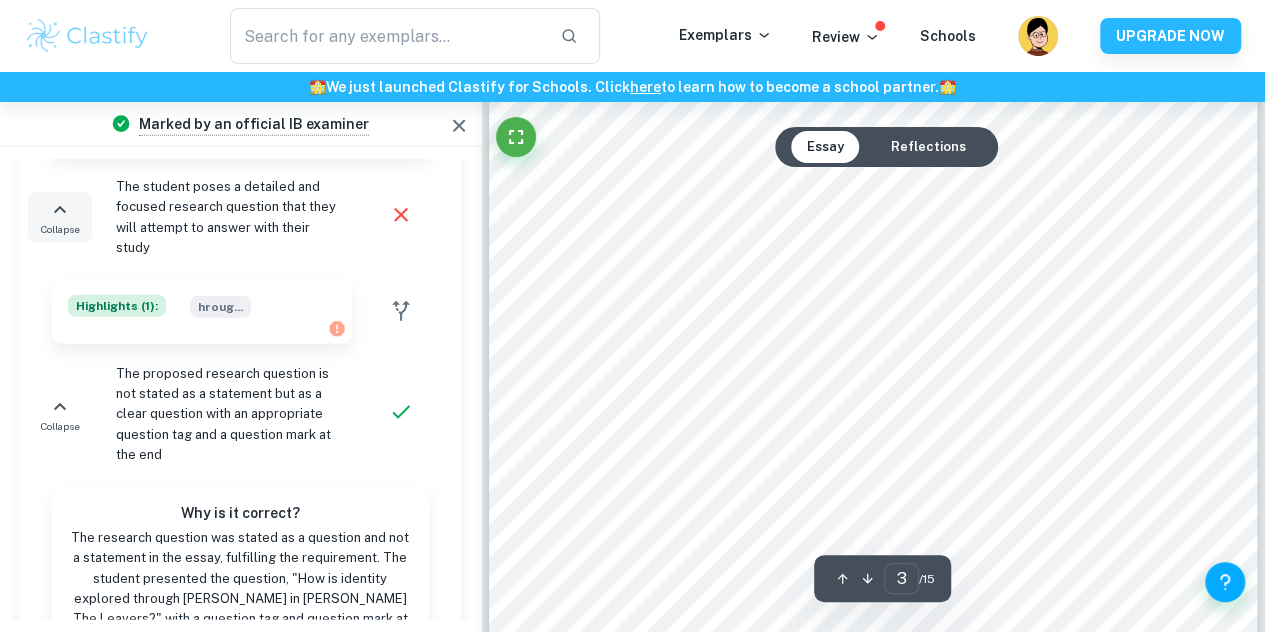 click on "Collapse" at bounding box center (60, 217) 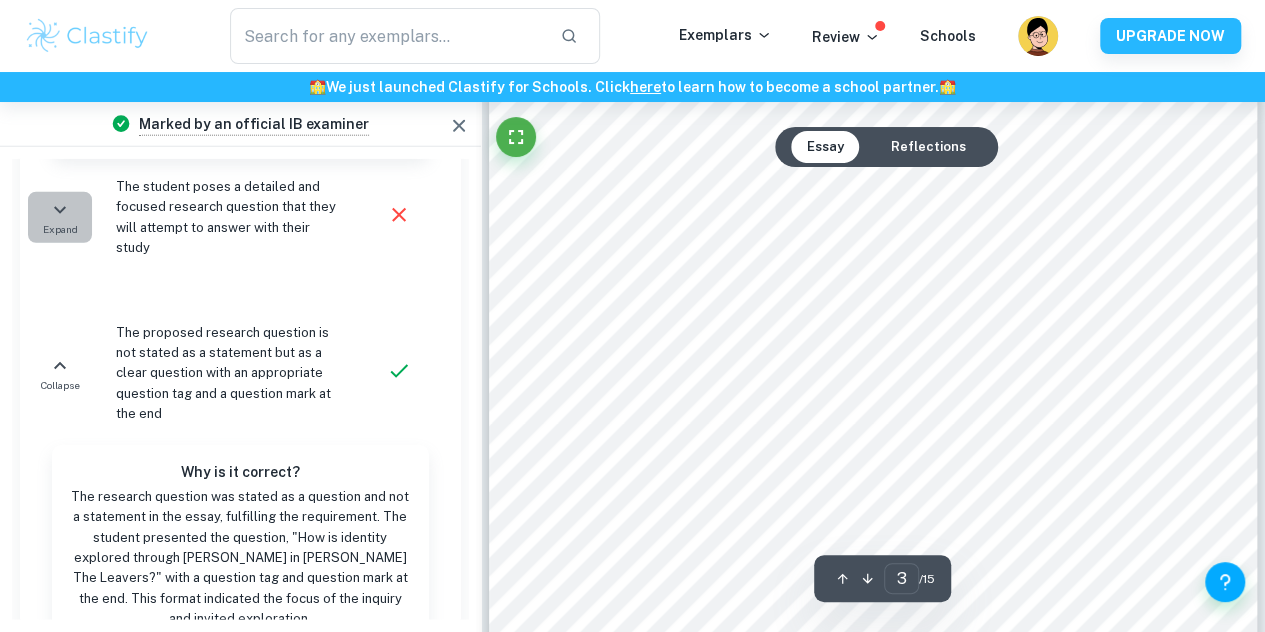 click on "Expand" at bounding box center [60, 217] 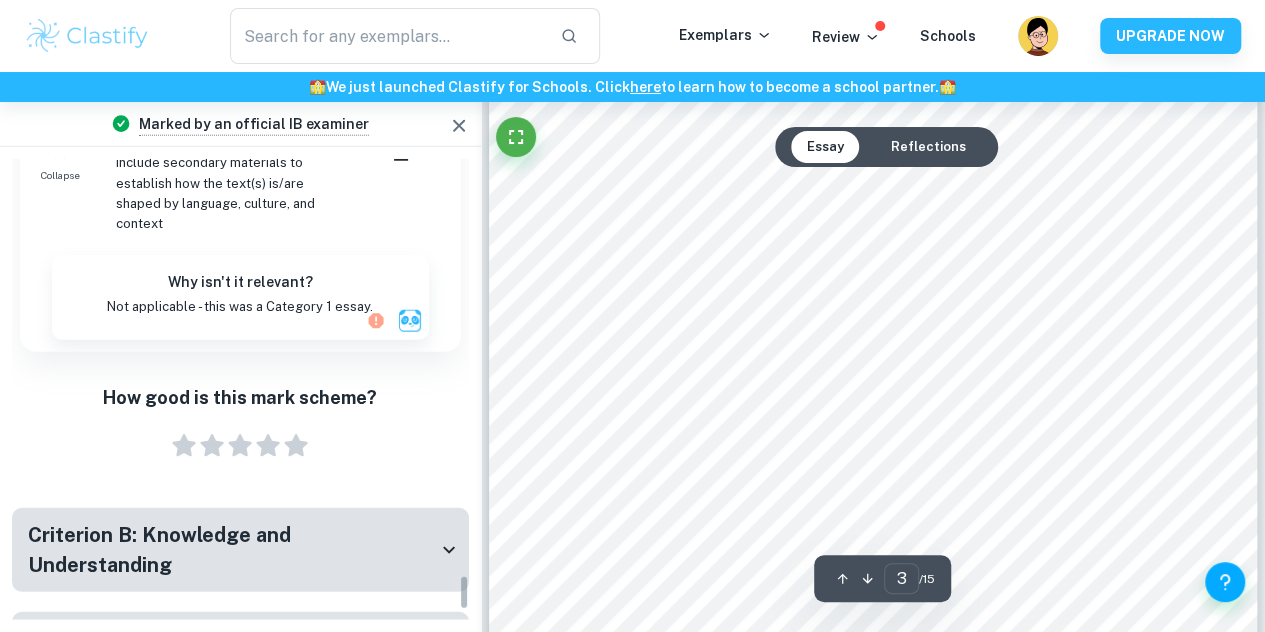 scroll, scrollTop: 5443, scrollLeft: 0, axis: vertical 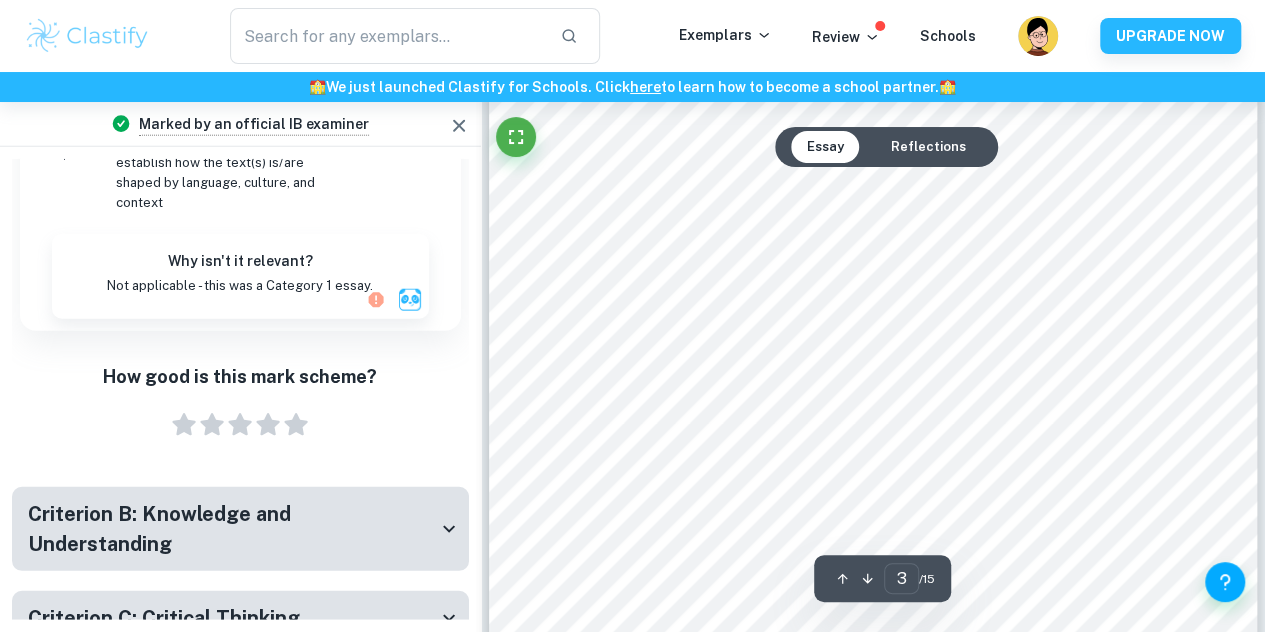 click on "Criterion B: Knowledge and Understanding" at bounding box center (232, 529) 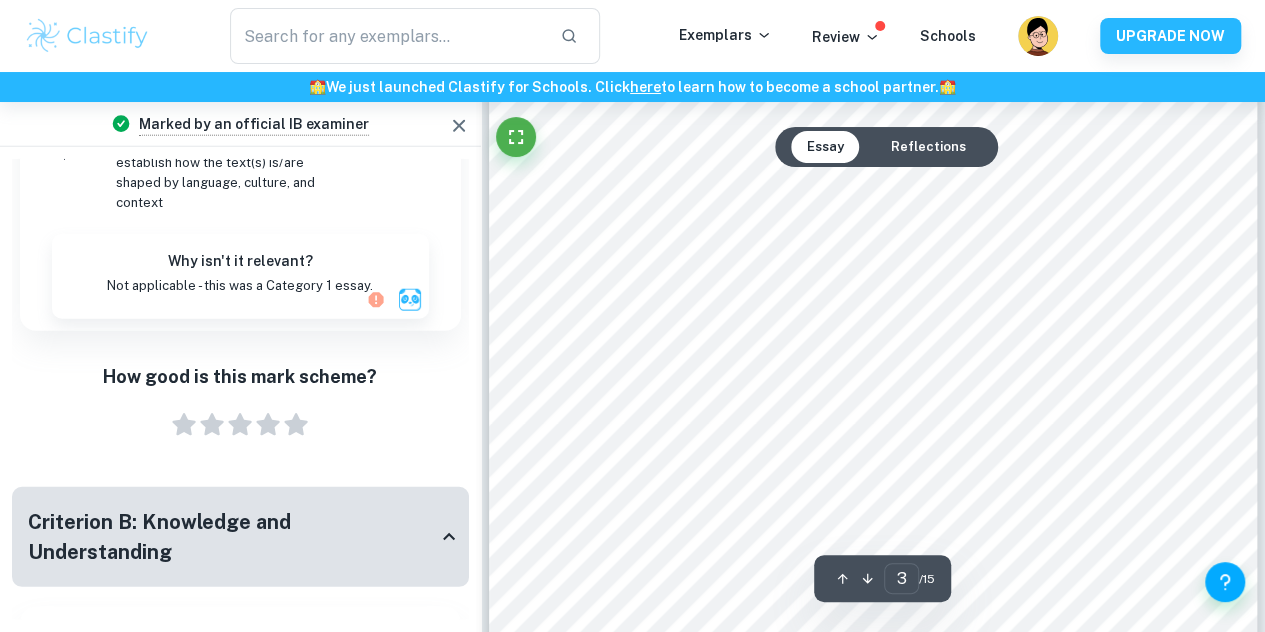 click on "Criterion B: Knowledge and Understanding" at bounding box center (232, 537) 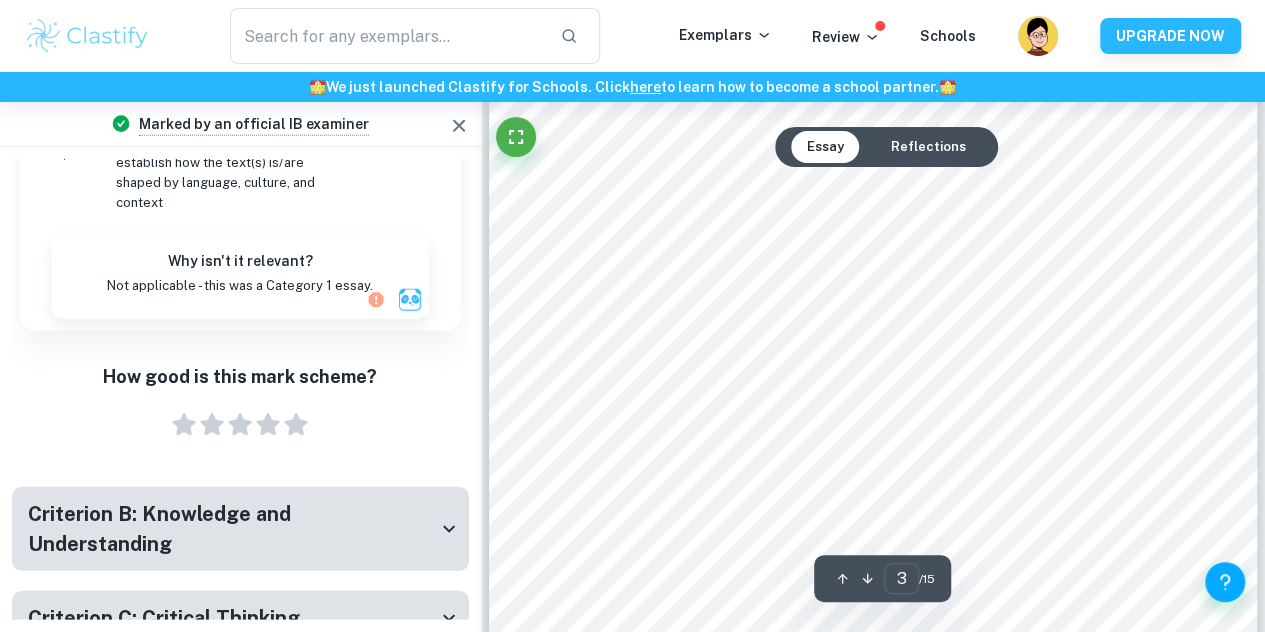 click on "Criterion B: Knowledge and Understanding" at bounding box center [232, 529] 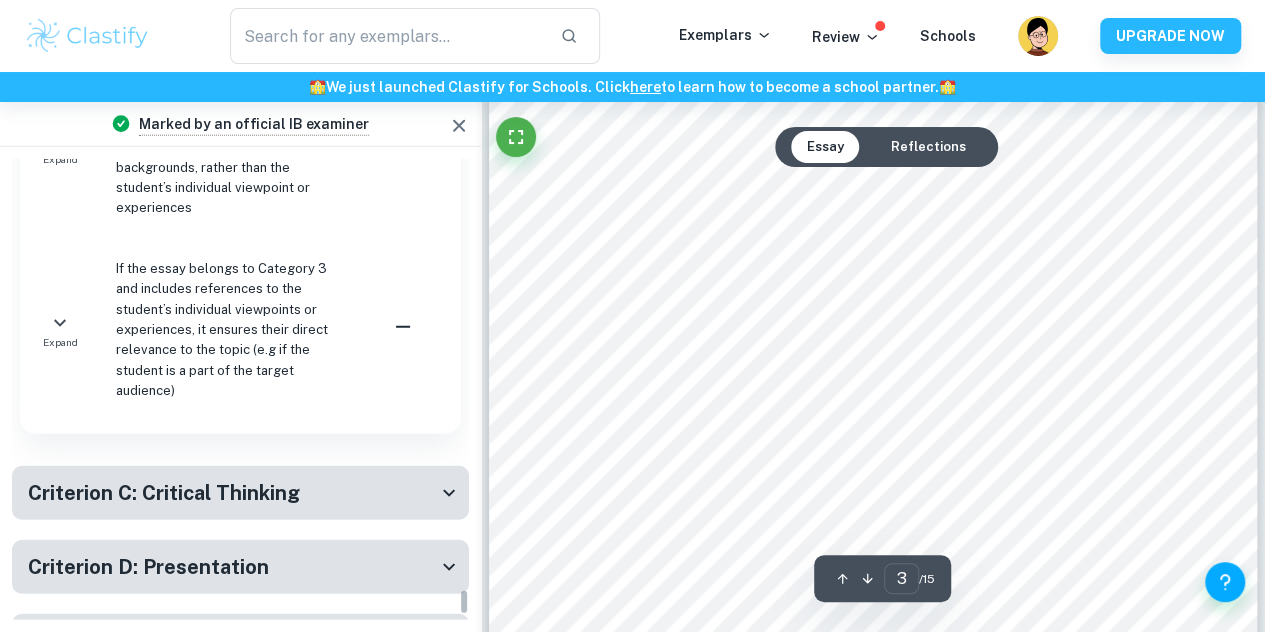 scroll, scrollTop: 7484, scrollLeft: 0, axis: vertical 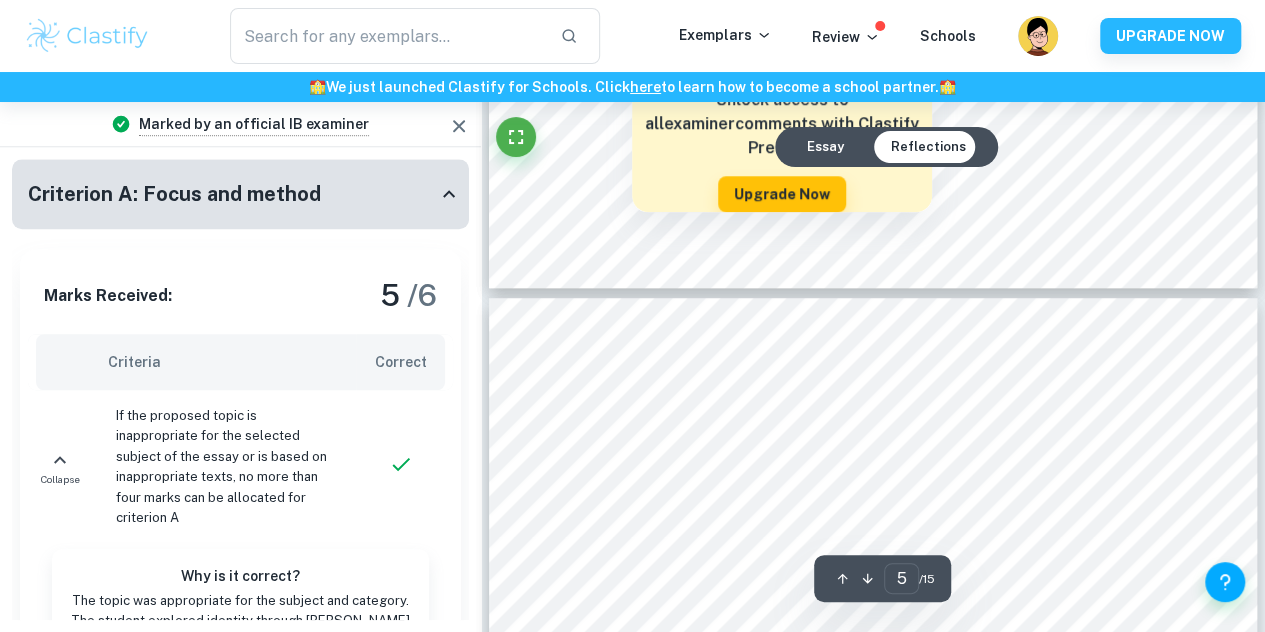 type on "4" 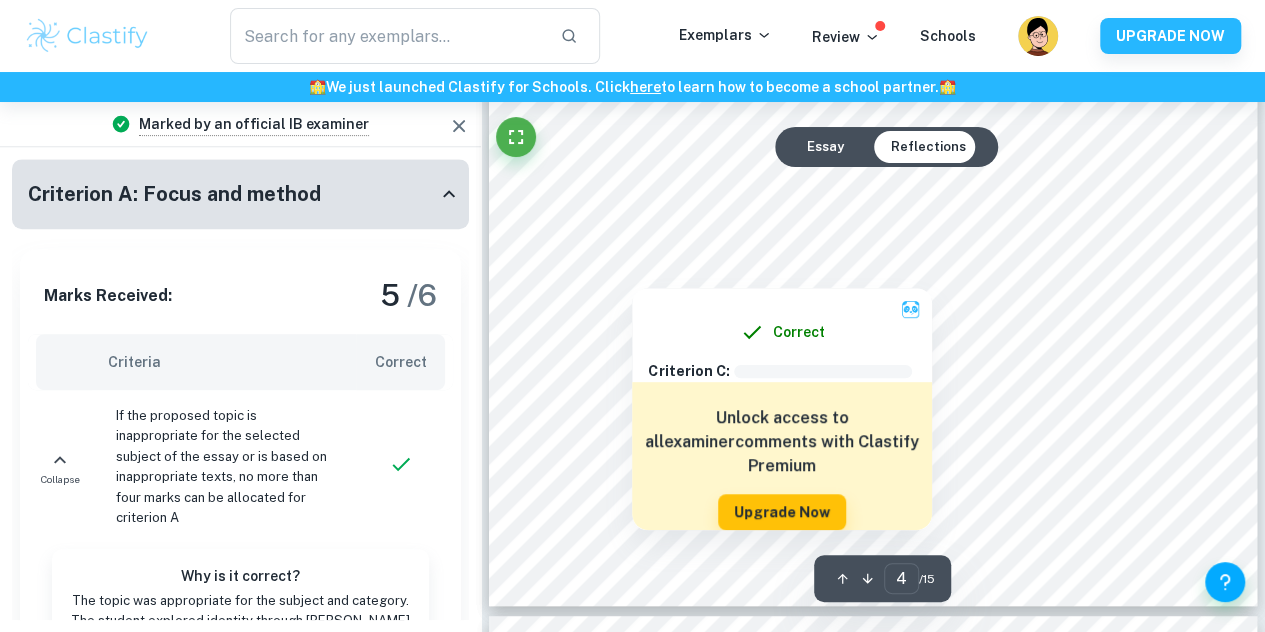 scroll, scrollTop: 4133, scrollLeft: 0, axis: vertical 